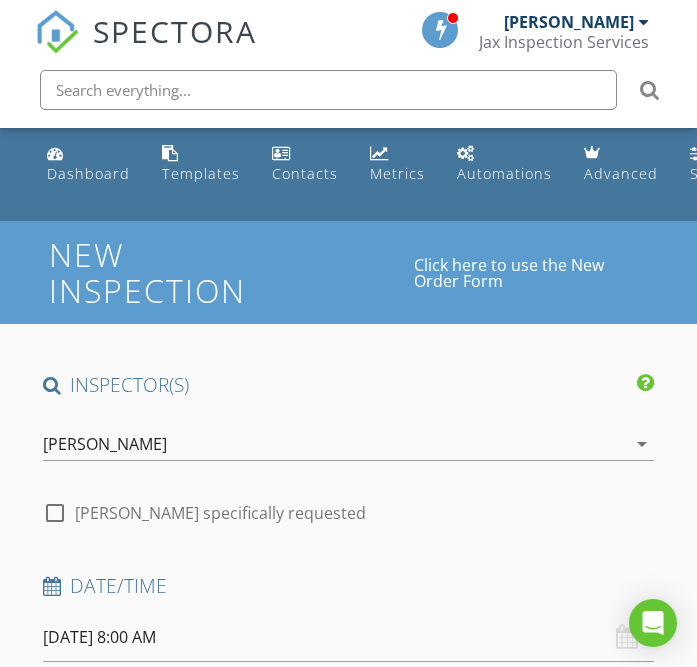 scroll, scrollTop: 0, scrollLeft: 0, axis: both 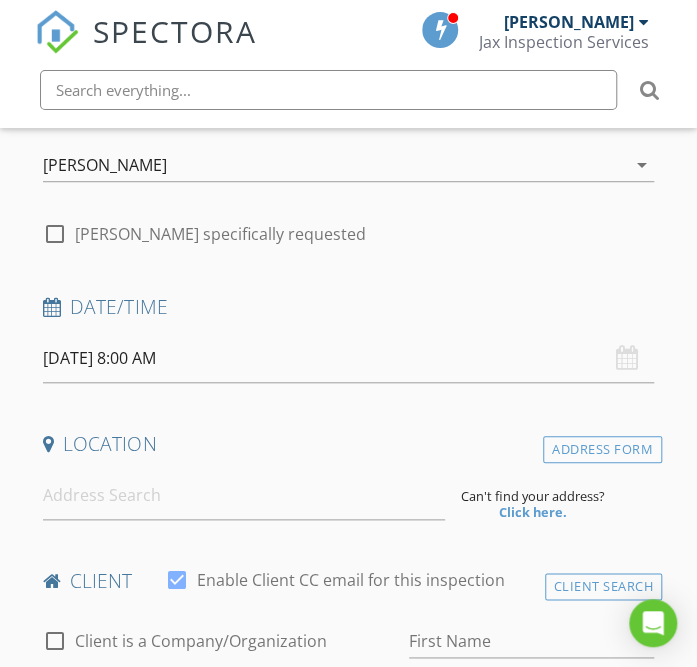 click on "07/11/2025 8:00 AM" at bounding box center (348, 358) 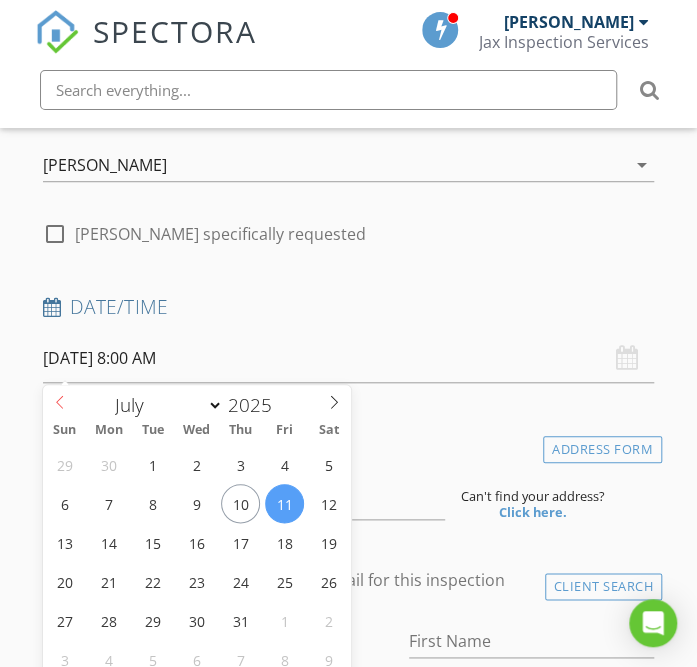select on "5" 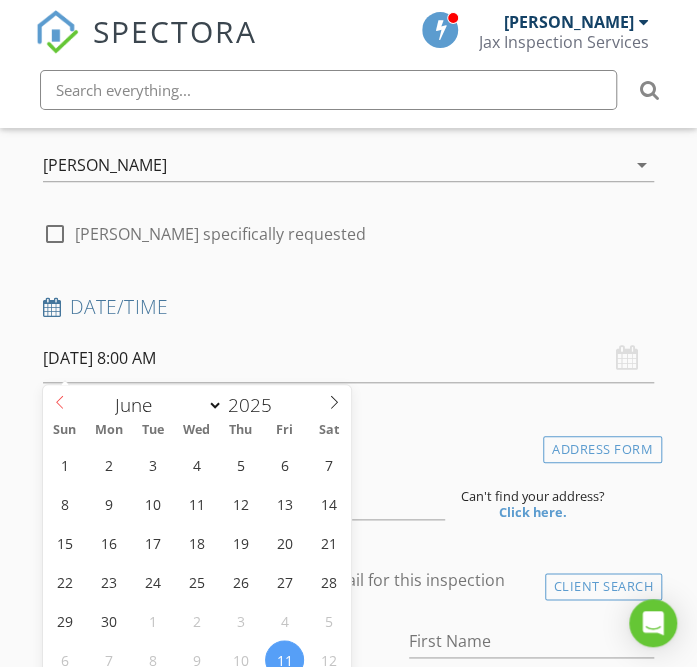 click 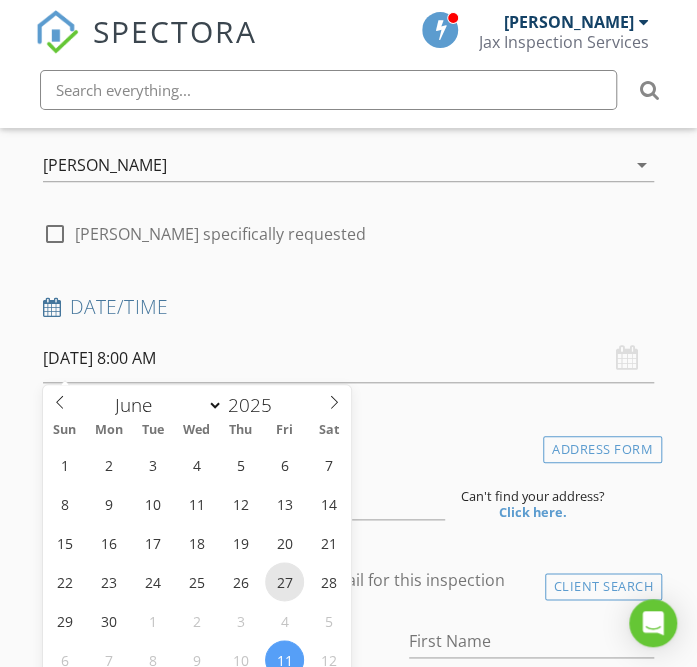 type on "[DATE] 8:00 AM" 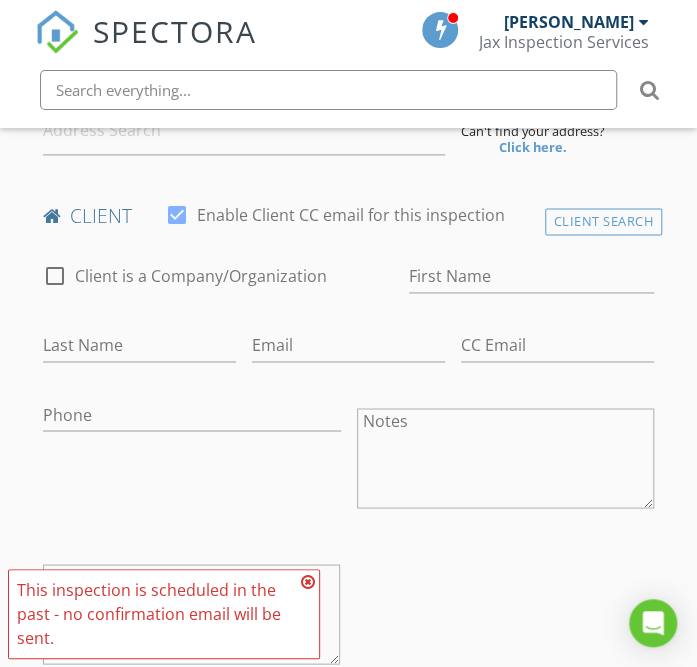 click on "Notes" at bounding box center [506, 460] 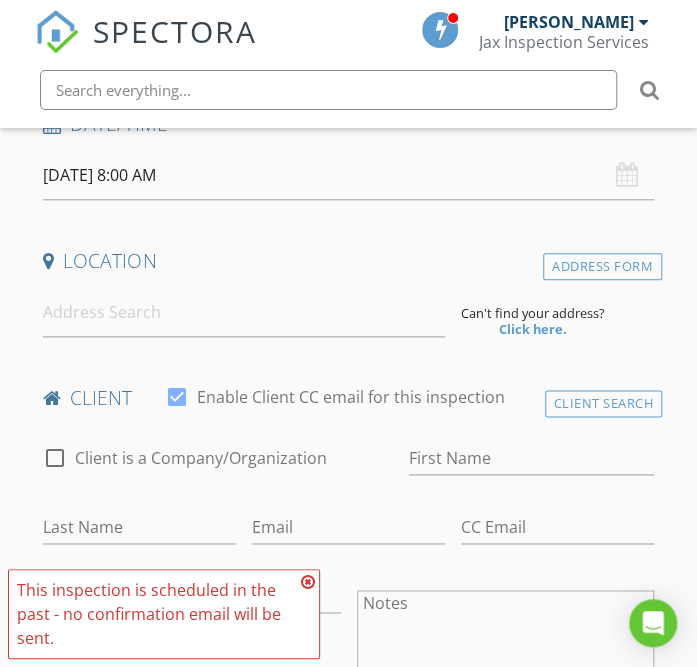 scroll, scrollTop: 480, scrollLeft: 0, axis: vertical 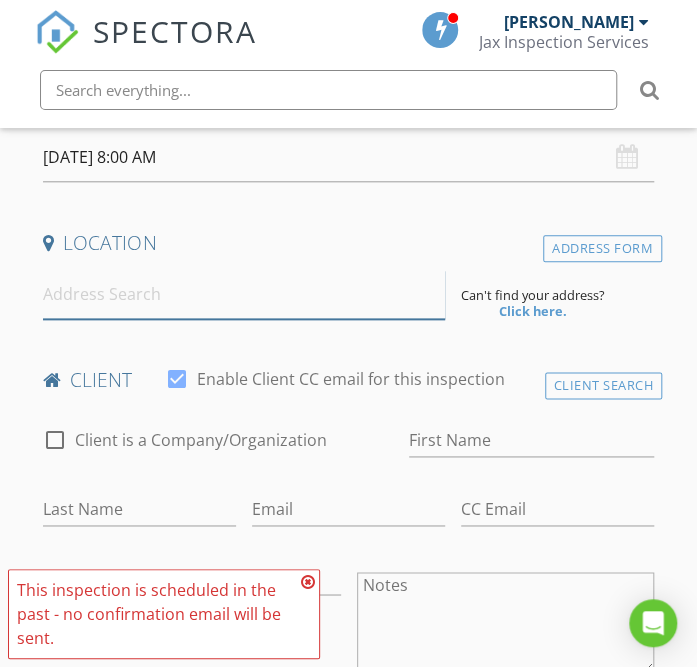 click at bounding box center (244, 294) 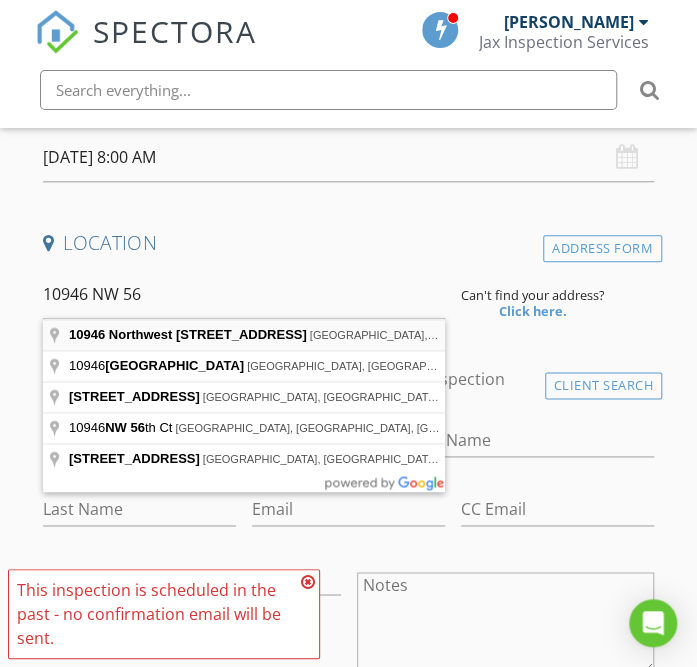 type on "10946 Northwest 56 Court, Coral Springs, FL, USA" 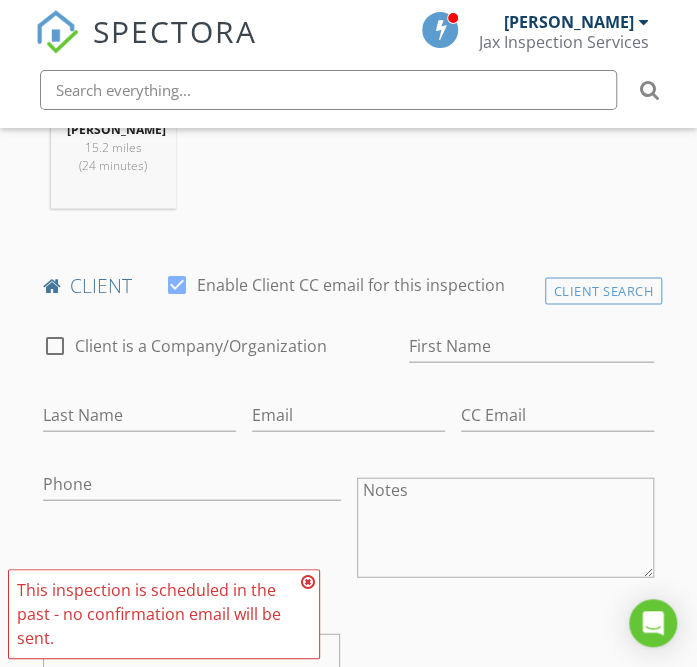 scroll, scrollTop: 990, scrollLeft: 0, axis: vertical 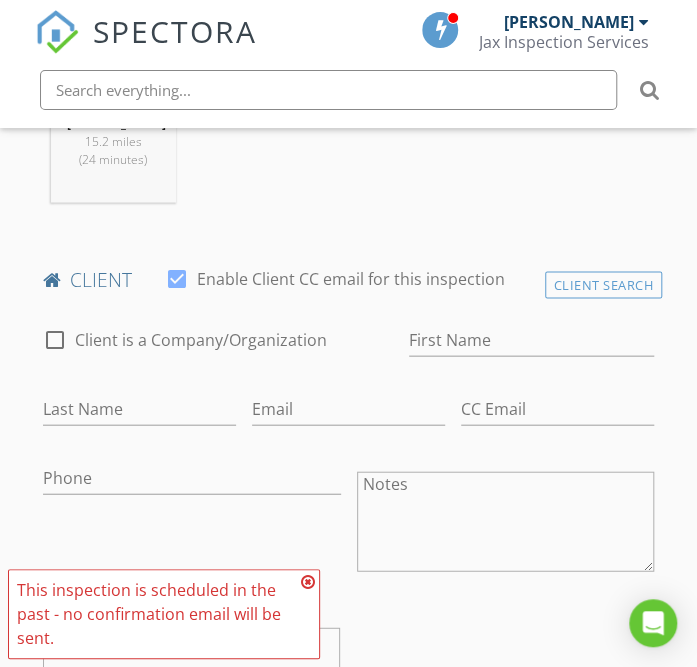 click at bounding box center (177, 278) 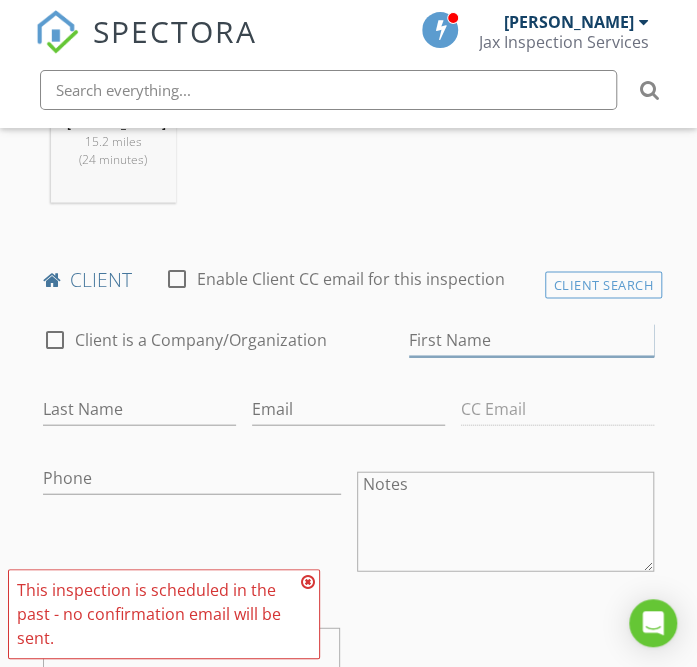 click on "First Name" at bounding box center (531, 339) 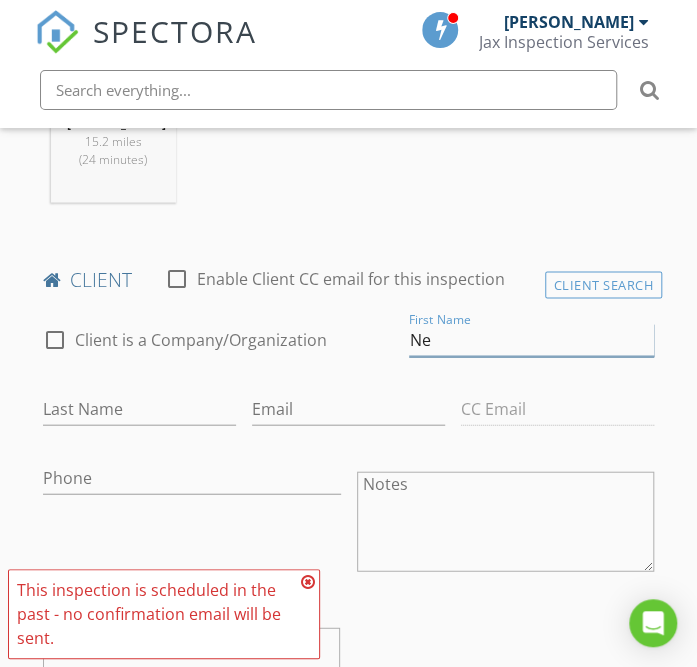 type on "N" 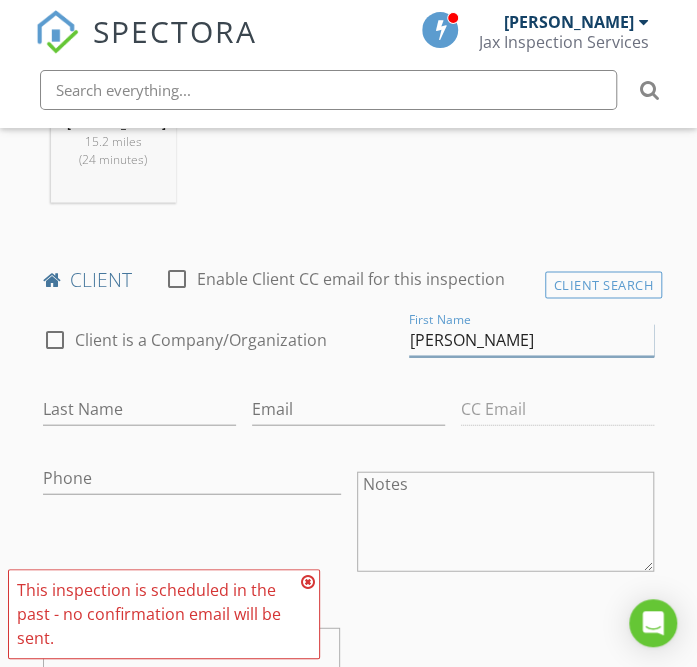 type on "[PERSON_NAME]" 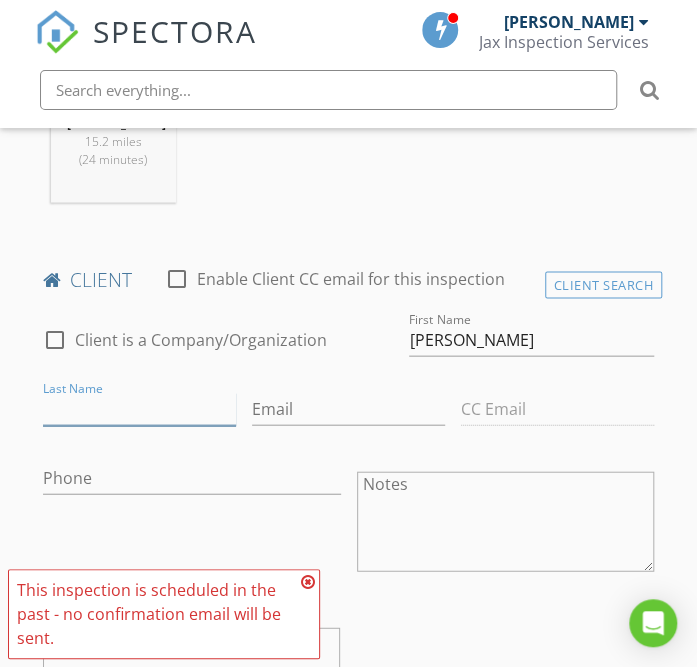 click on "Last Name" at bounding box center [139, 408] 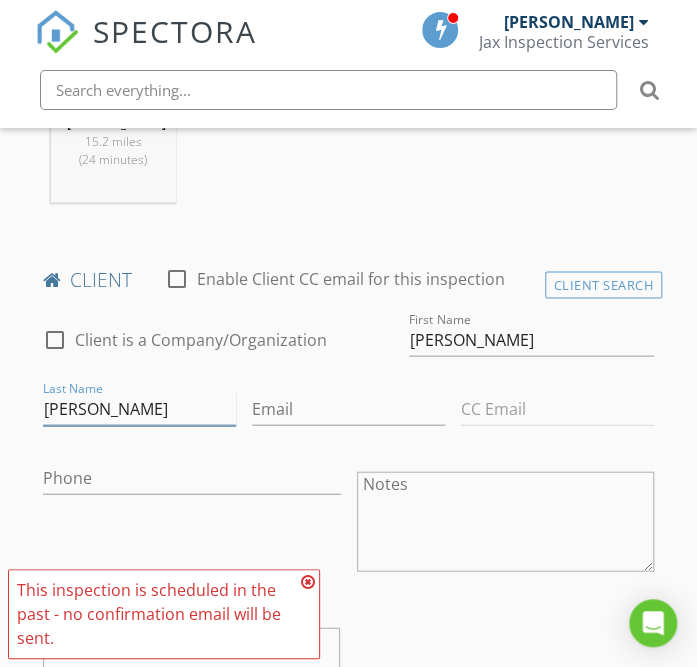 type on "[PERSON_NAME]" 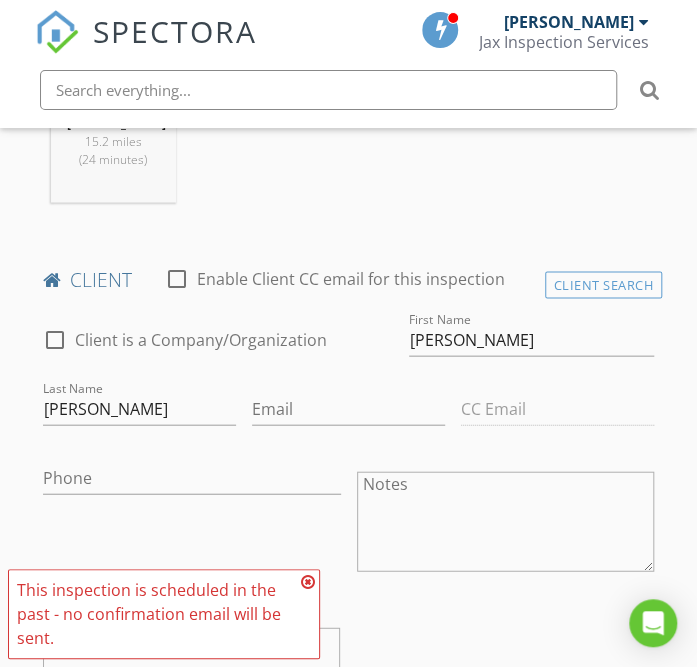 click on "New Inspection
Click here to use the New Order Form
INSPECTOR(S)
check_box   Thomas Jackson   PRIMARY   check_box_outline_blank   Beth Mirowsky     check_box_outline_blank   Joel Pita     Thomas Jackson arrow_drop_down   check_box_outline_blank Thomas Jackson specifically requested
Date/Time
06/27/2025 8:00 AM
Location
Address Search       Address 10946 NW 56th Ct   Unit   City Coral Springs   State FL   Zip 33076   County Broward     Square Feet 1482   Year Built 1998   Foundation arrow_drop_down     Thomas Jackson     15.2 miles     (24 minutes)
client
check_box_outline_blank Enable Client CC email for this inspection   Client Search     check_box_outline_blank Client is a Company/Organization     First Name Nestor   Last Name Serrano   Email   CC Email   Phone           Notes   Private Notes          arrow_drop_down     Select Discount Code" at bounding box center [348, 1011] 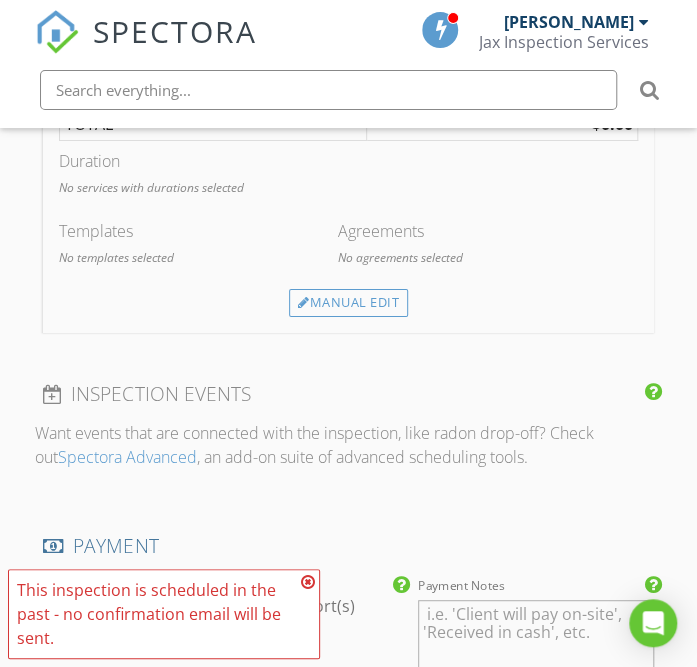 scroll, scrollTop: 1942, scrollLeft: 0, axis: vertical 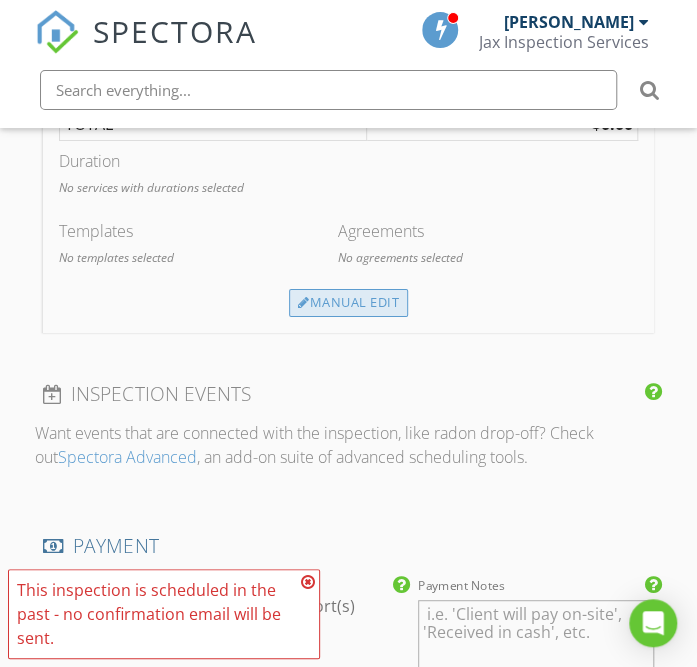 click on "Manual Edit" at bounding box center (348, 303) 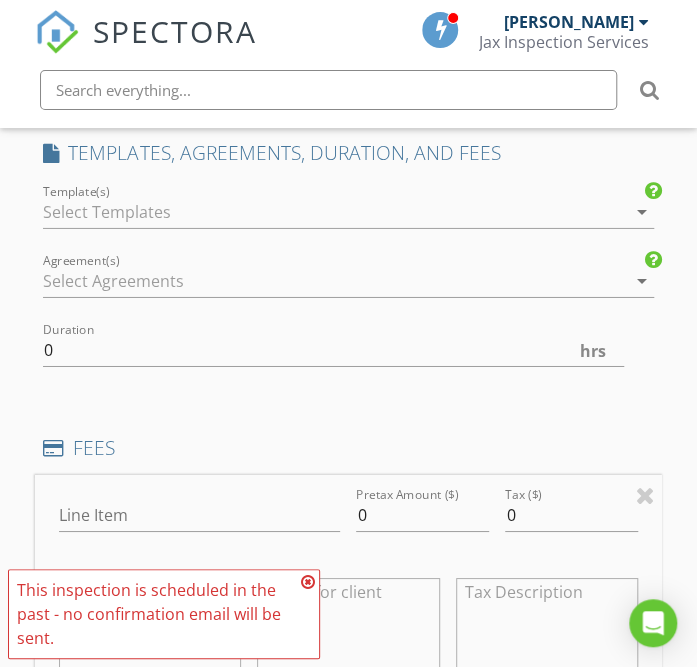 scroll, scrollTop: 1670, scrollLeft: 0, axis: vertical 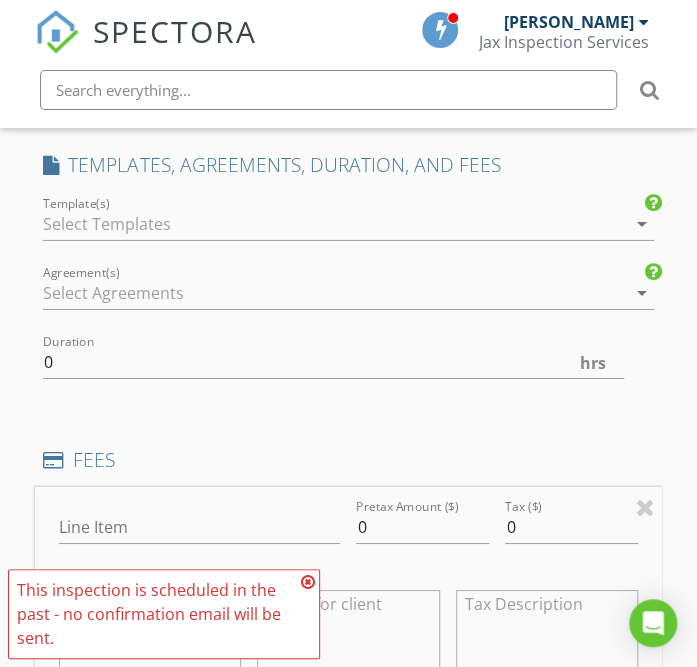 click at bounding box center (334, 224) 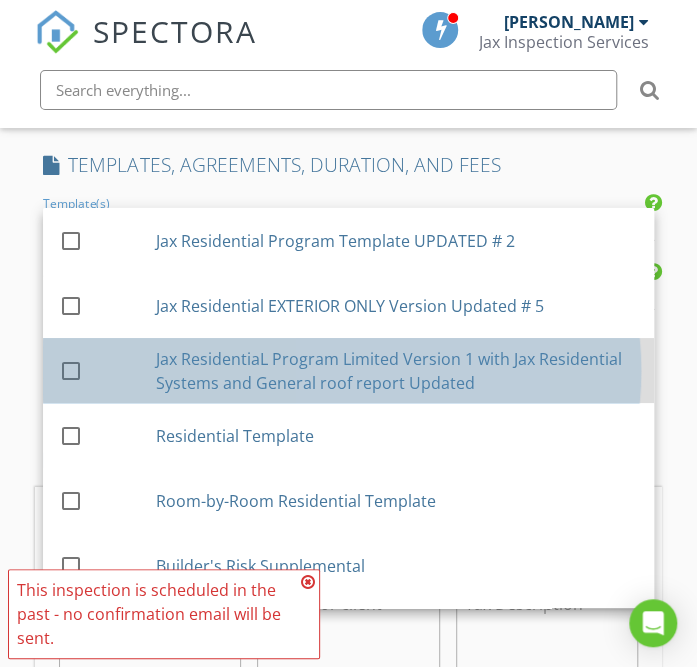 click on "Jax ResidentiaL Program Limited Version 1 with Jax Residential Systems and General roof report Updated" at bounding box center (396, 370) 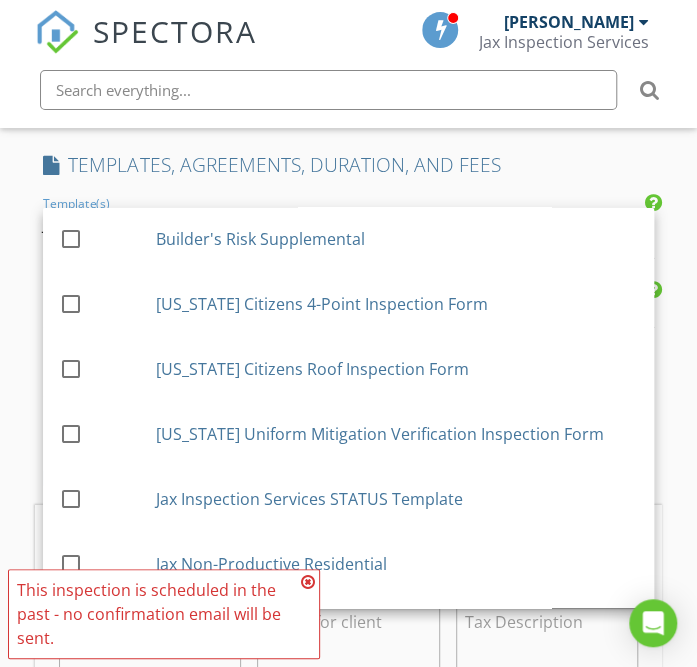 scroll, scrollTop: 445, scrollLeft: 0, axis: vertical 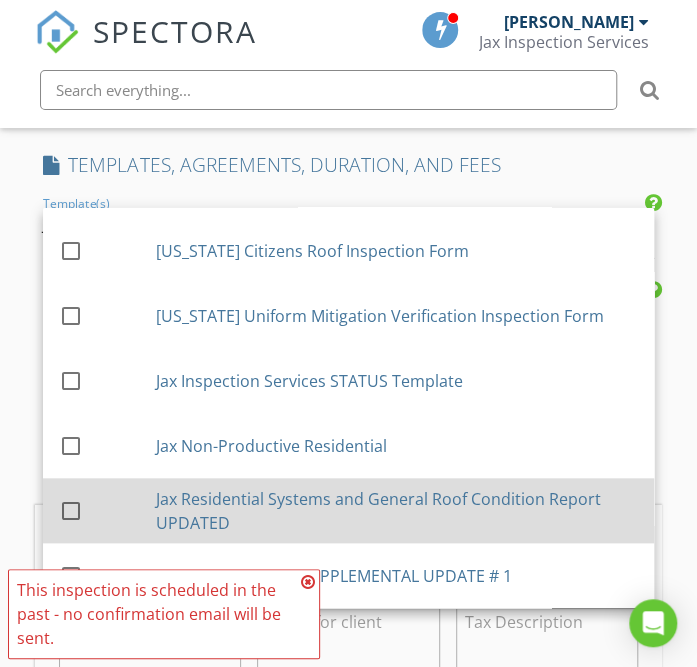 click on "Jax Residential Systems and General Roof Condition Report UPDATED" at bounding box center [396, 510] 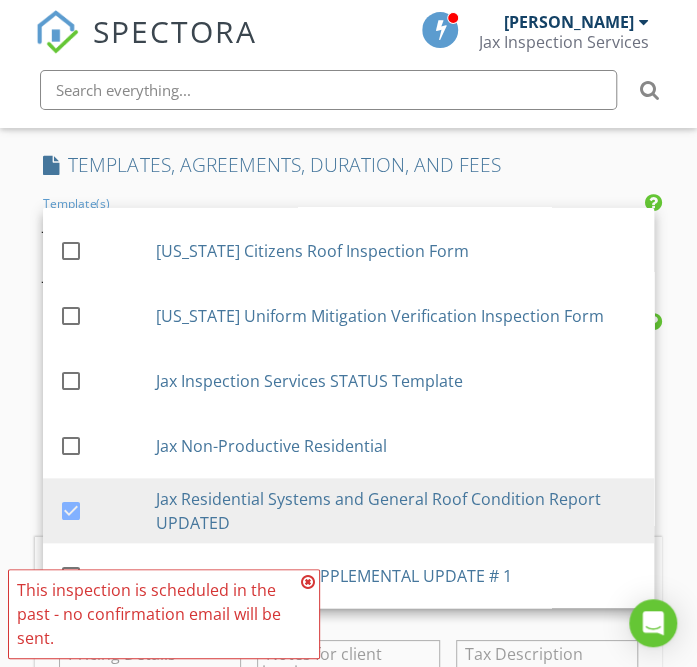 click on "New Inspection
Click here to use the New Order Form
INSPECTOR(S)
check_box   Thomas Jackson   PRIMARY   check_box_outline_blank   Beth Mirowsky     check_box_outline_blank   Joel Pita     Thomas Jackson arrow_drop_down   check_box_outline_blank Thomas Jackson specifically requested
Date/Time
06/27/2025 8:00 AM
Location
Address Search       Address 10946 NW 56th Ct   Unit   City Coral Springs   State FL   Zip 33076   County Broward     Square Feet 1482   Year Built 1998   Foundation arrow_drop_down     Thomas Jackson     15.2 miles     (24 minutes)
client
check_box_outline_blank Enable Client CC email for this inspection   Client Search     check_box_outline_blank Client is a Company/Organization     First Name Nestor   Last Name Serrano   Email   CC Email   Phone           Notes   Private Notes          arrow_drop_down     Select Discount Code" at bounding box center (348, 481) 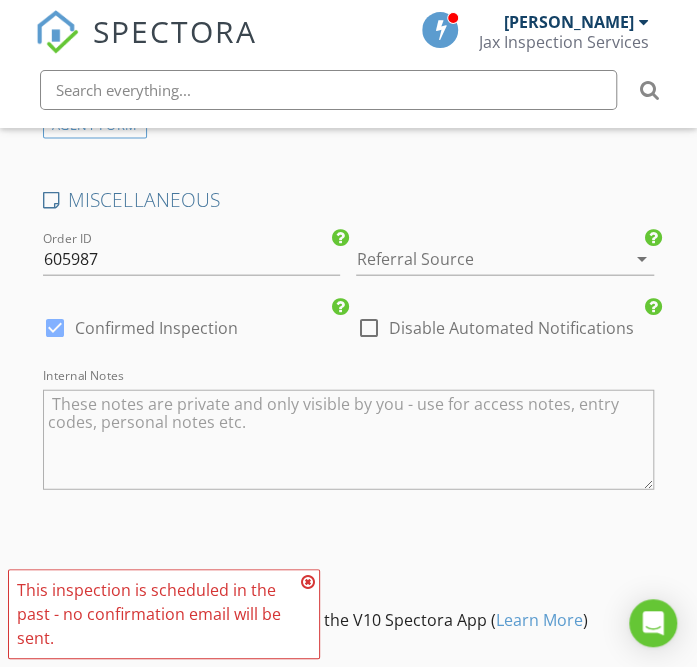 scroll, scrollTop: 3202, scrollLeft: 0, axis: vertical 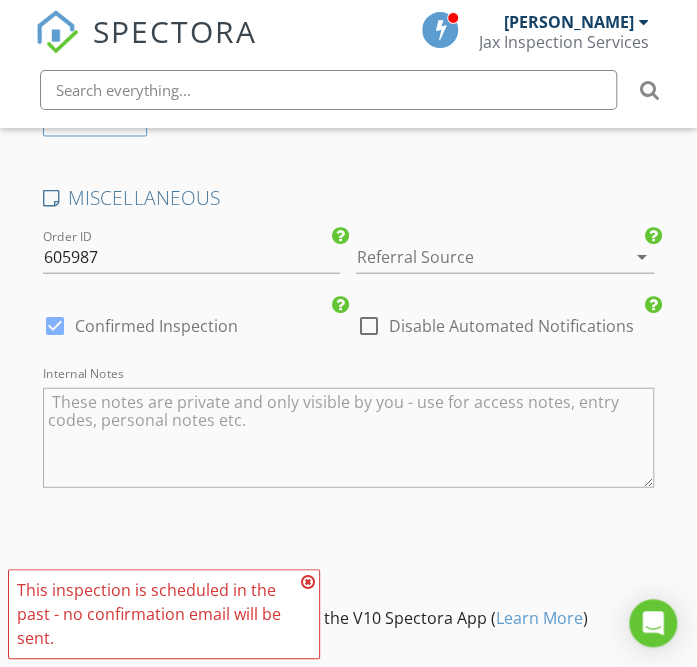 click on "Disable Automated Notifications" at bounding box center [510, 326] 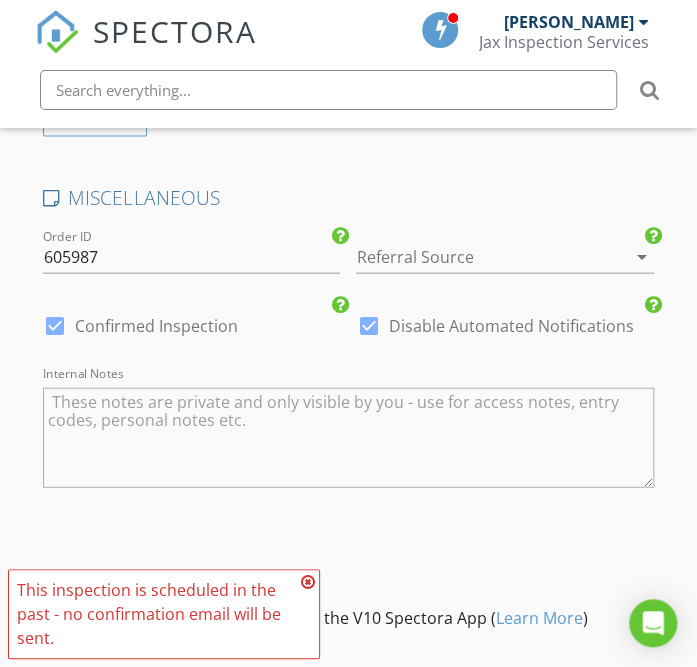 scroll, scrollTop: 3424, scrollLeft: 0, axis: vertical 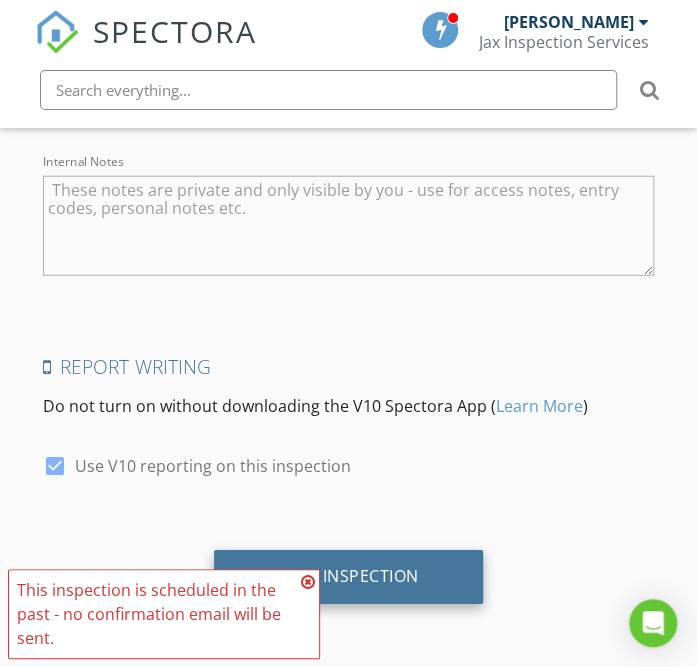 click on "Save Inspection" at bounding box center [348, 576] 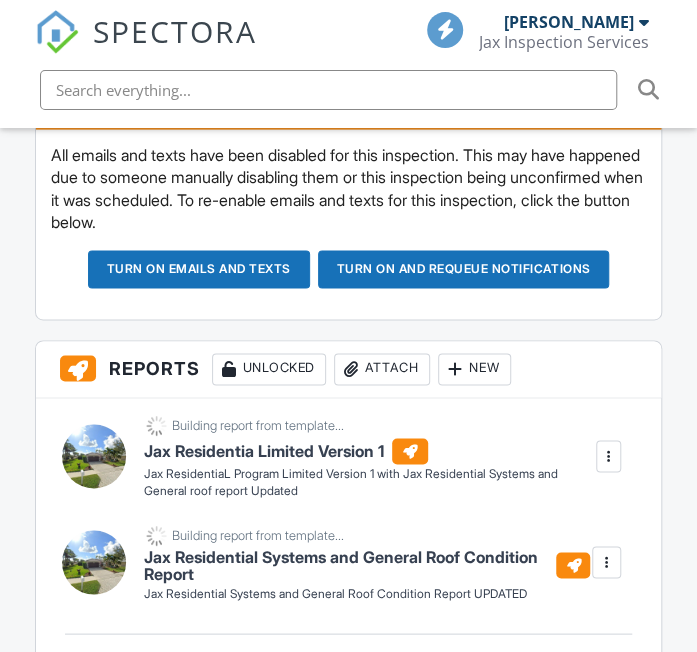 scroll, scrollTop: 647, scrollLeft: 0, axis: vertical 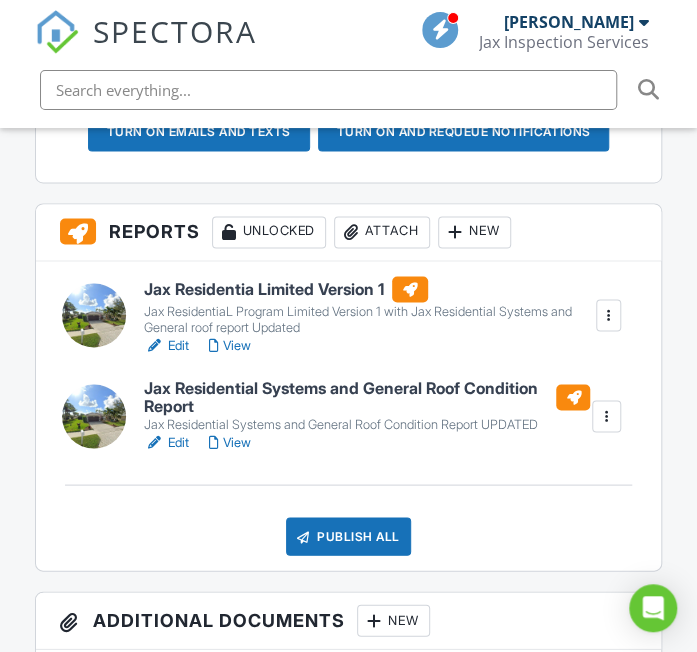 click on "Edit" at bounding box center [166, 345] 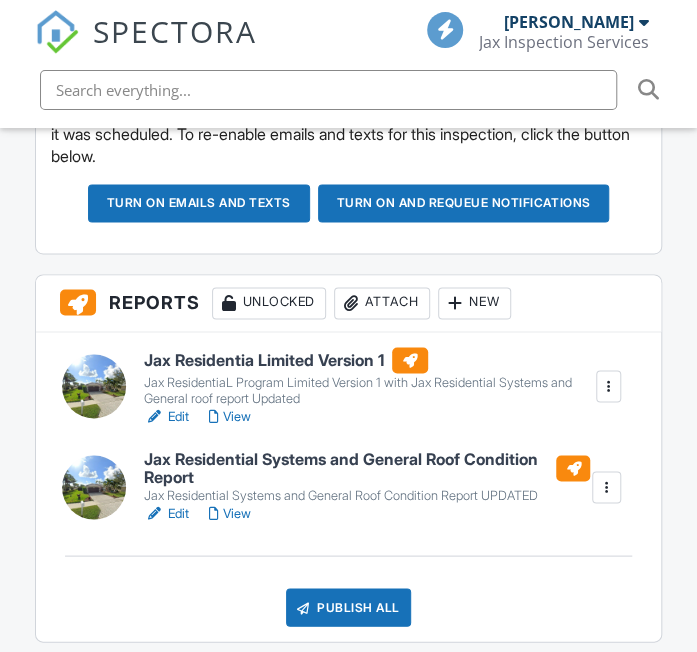 scroll, scrollTop: 717, scrollLeft: 0, axis: vertical 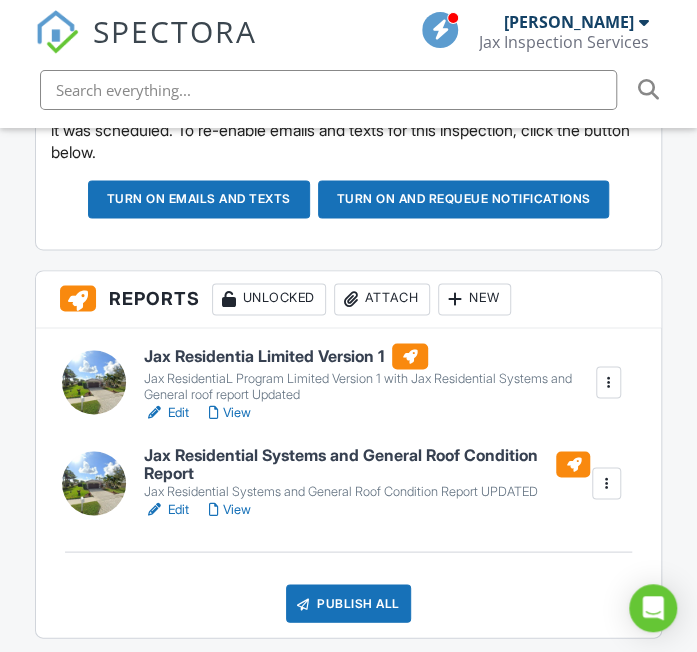 click on "Edit" at bounding box center (166, 509) 